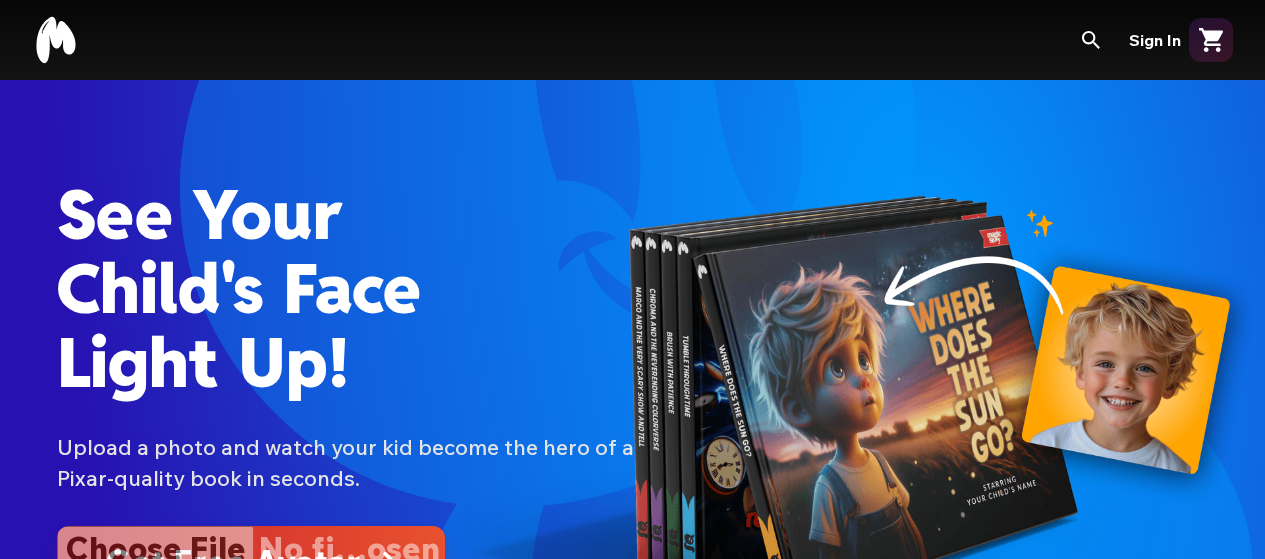 scroll, scrollTop: 0, scrollLeft: 0, axis: both 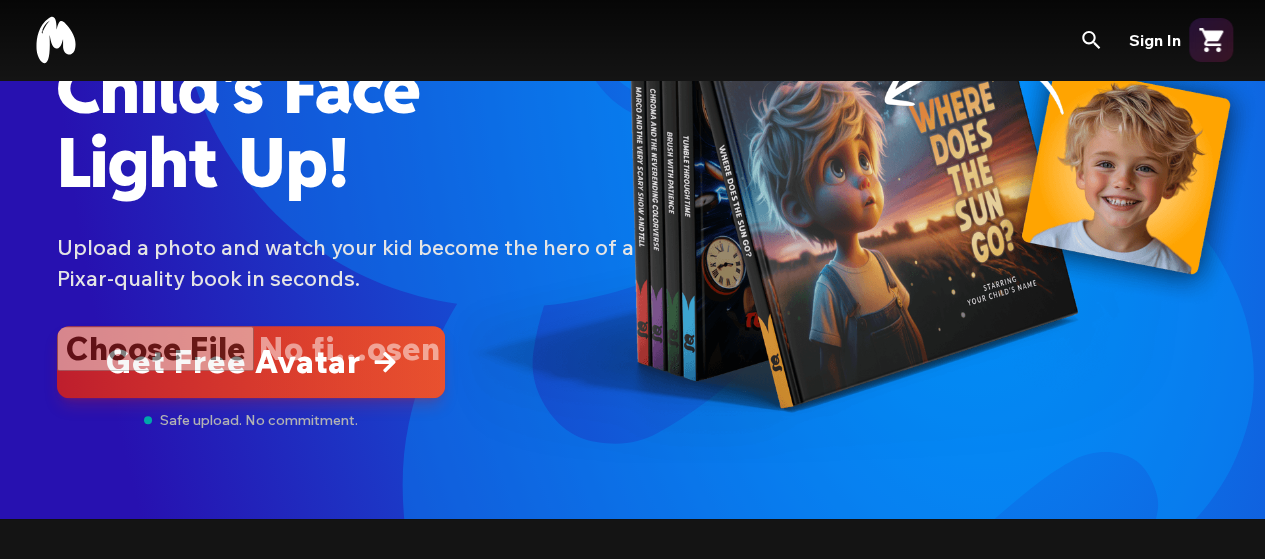click at bounding box center [251, 362] 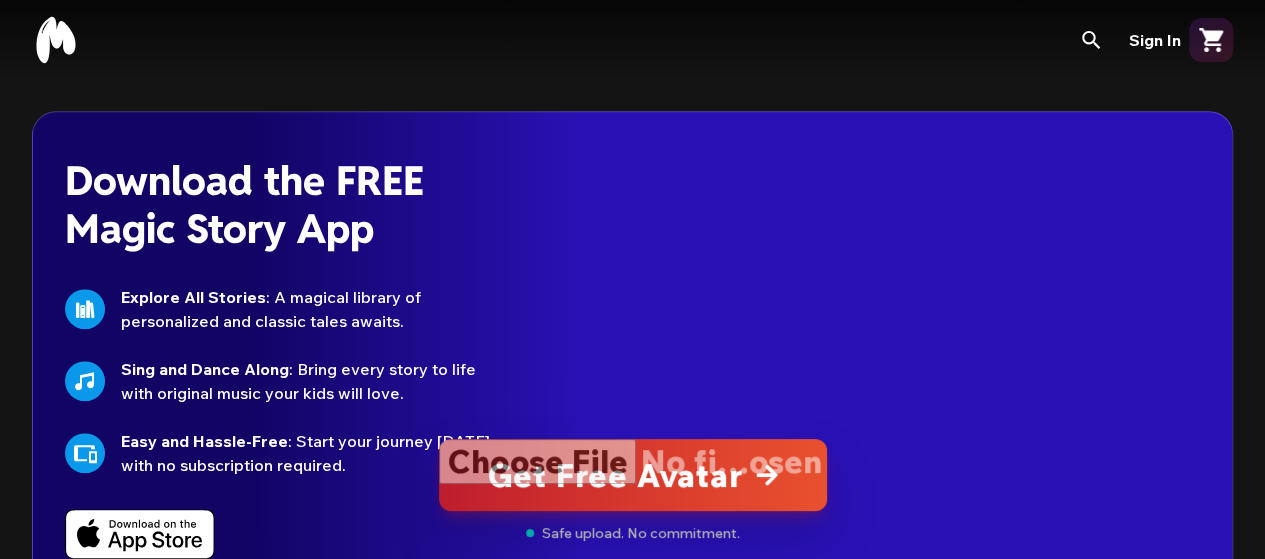 scroll, scrollTop: 4400, scrollLeft: 0, axis: vertical 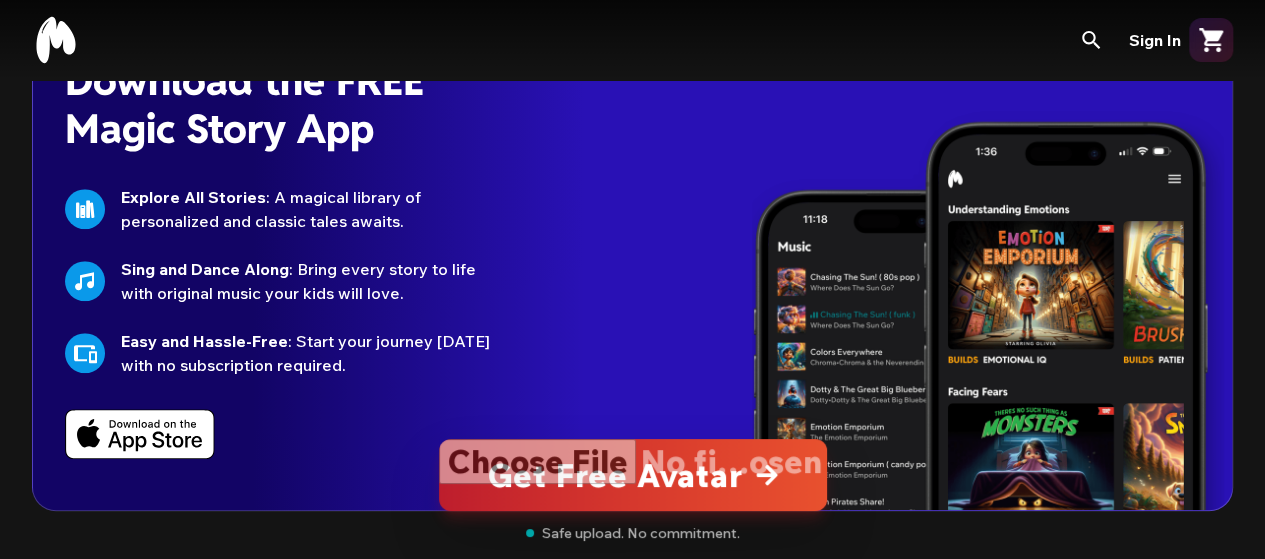 click at bounding box center (633, 475) 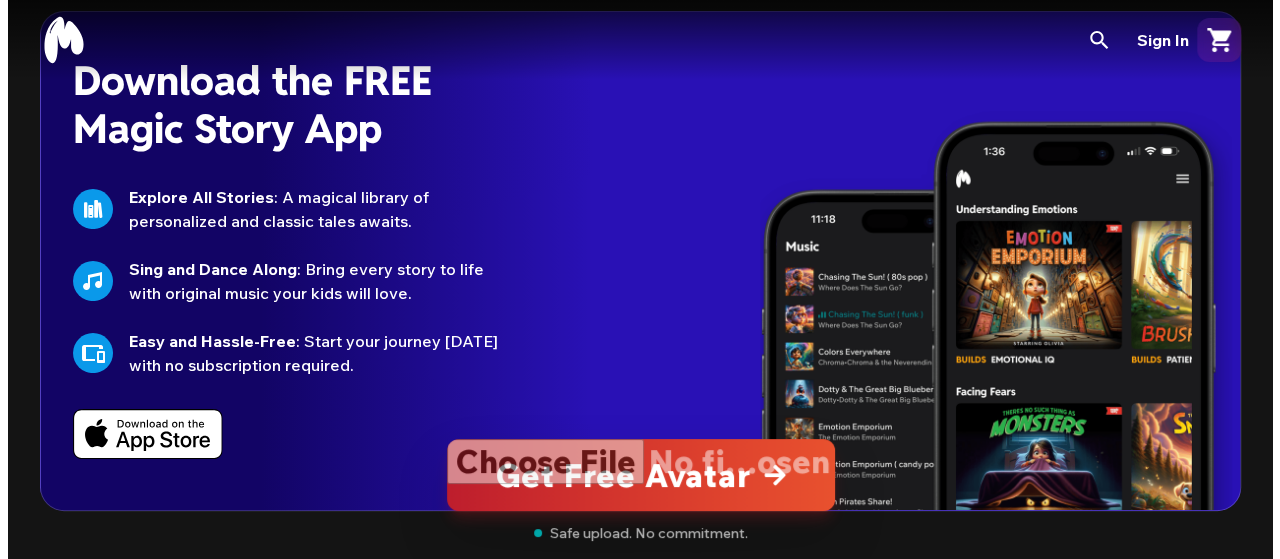 scroll, scrollTop: 0, scrollLeft: 0, axis: both 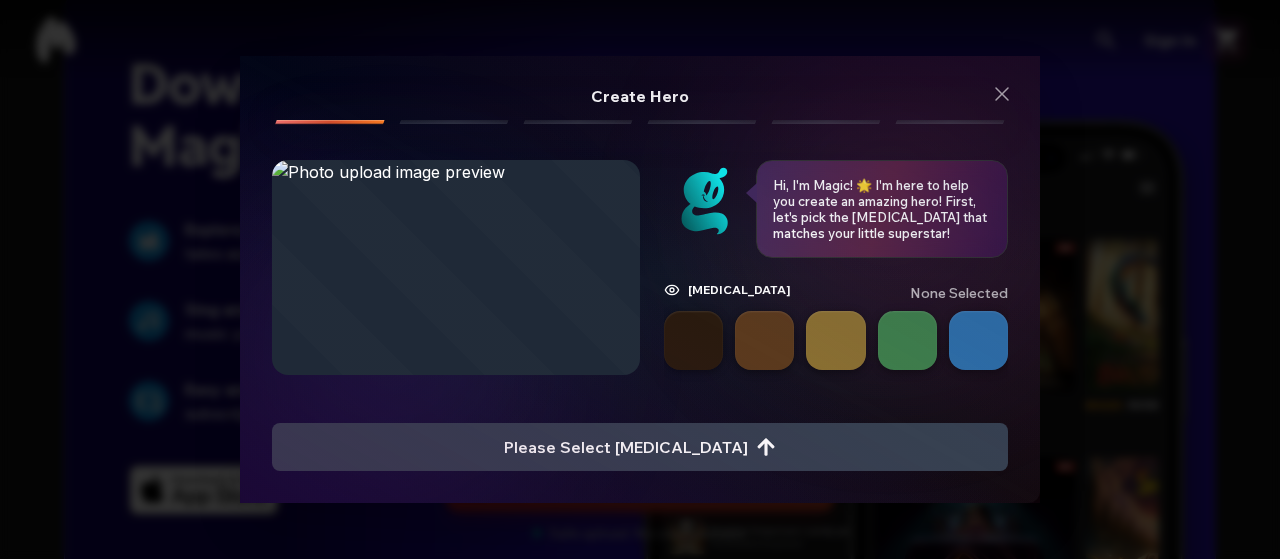 drag, startPoint x: 480, startPoint y: 263, endPoint x: 446, endPoint y: 232, distance: 46.010868 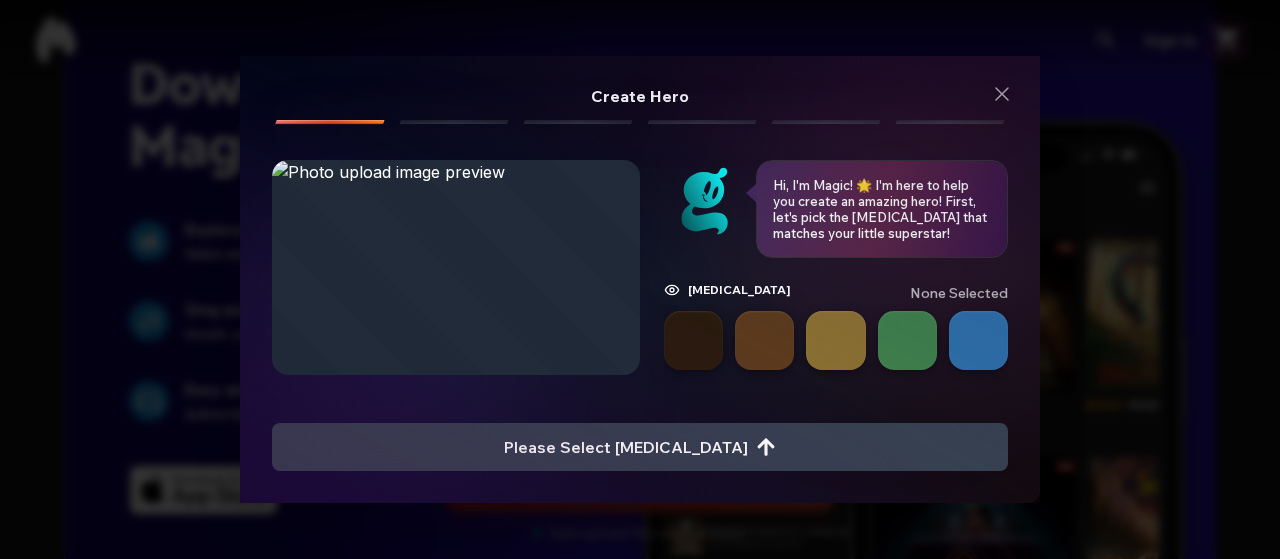click at bounding box center (693, 340) 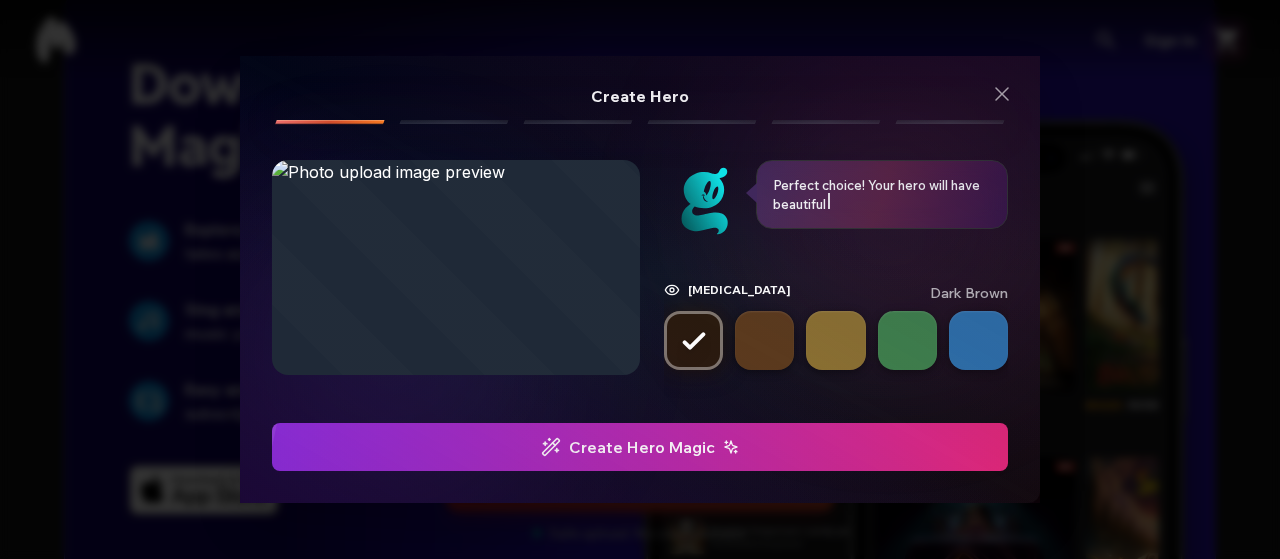 click at bounding box center (764, 340) 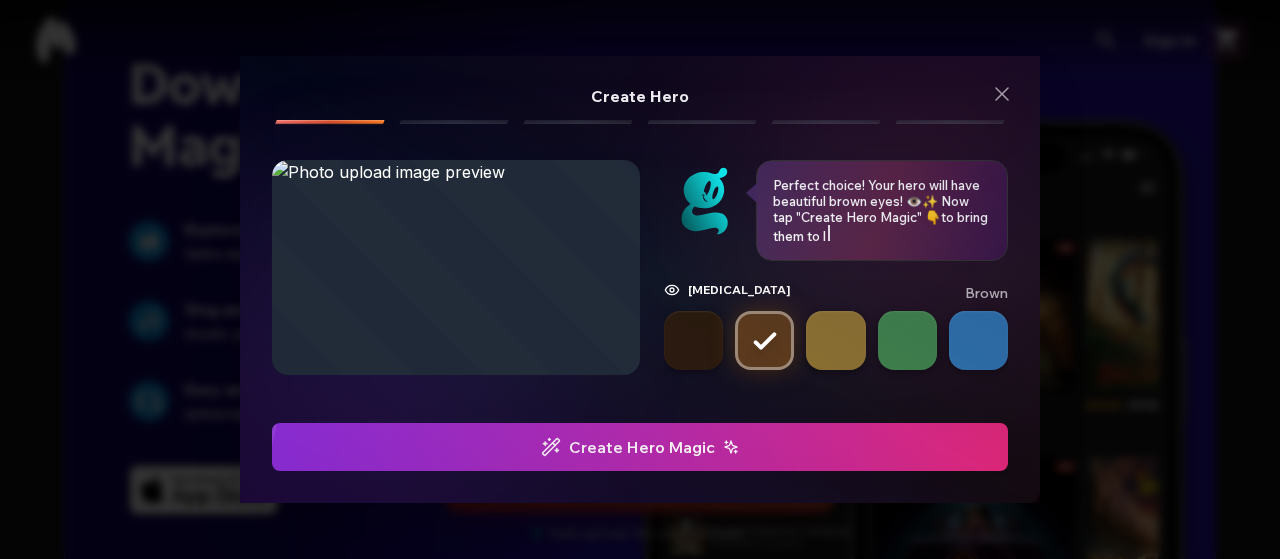 click at bounding box center (693, 340) 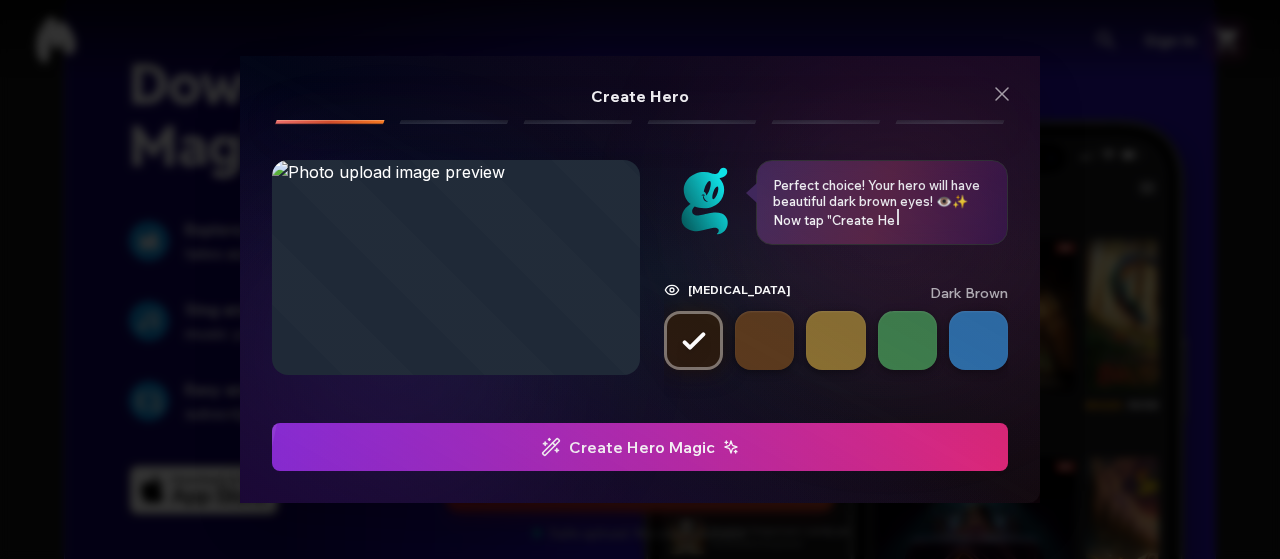 click at bounding box center (764, 340) 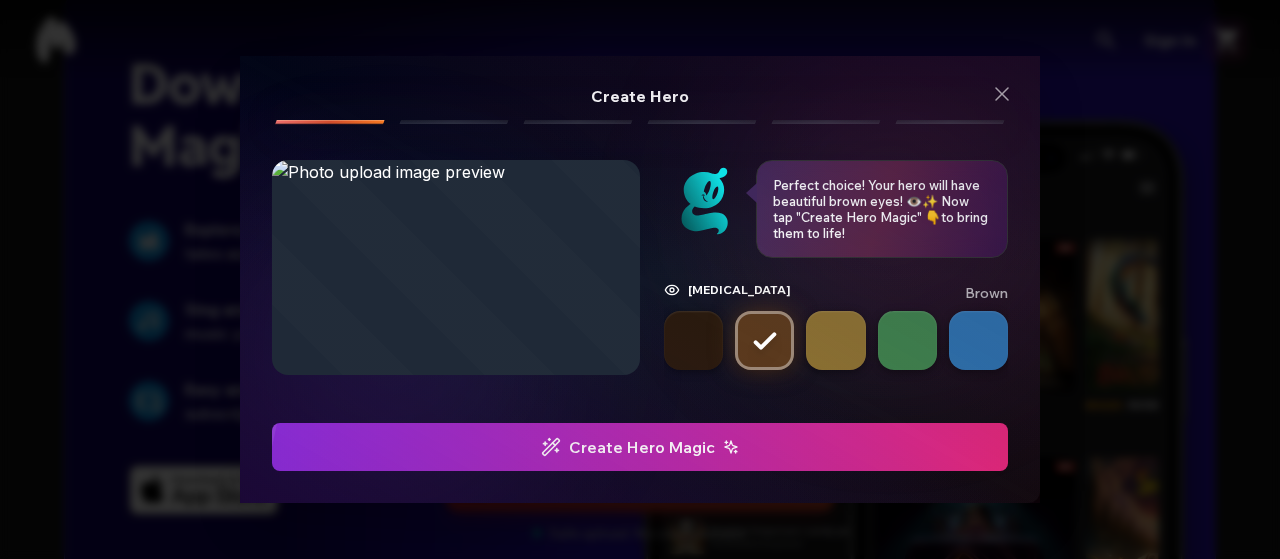 click on "Create Hero Magic" at bounding box center (640, 447) 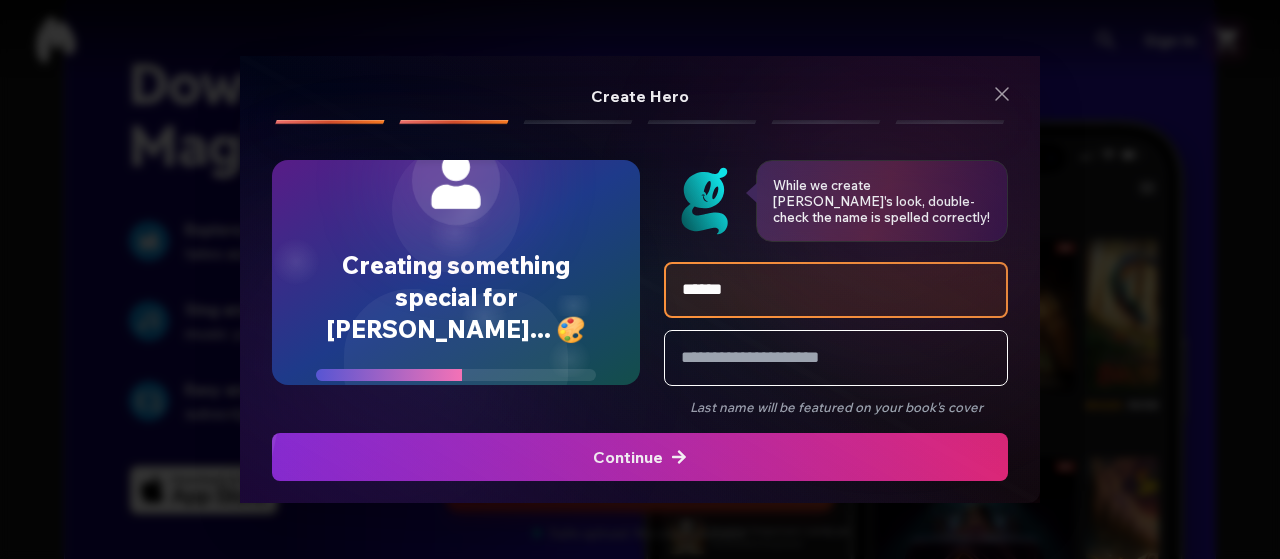 type on "******" 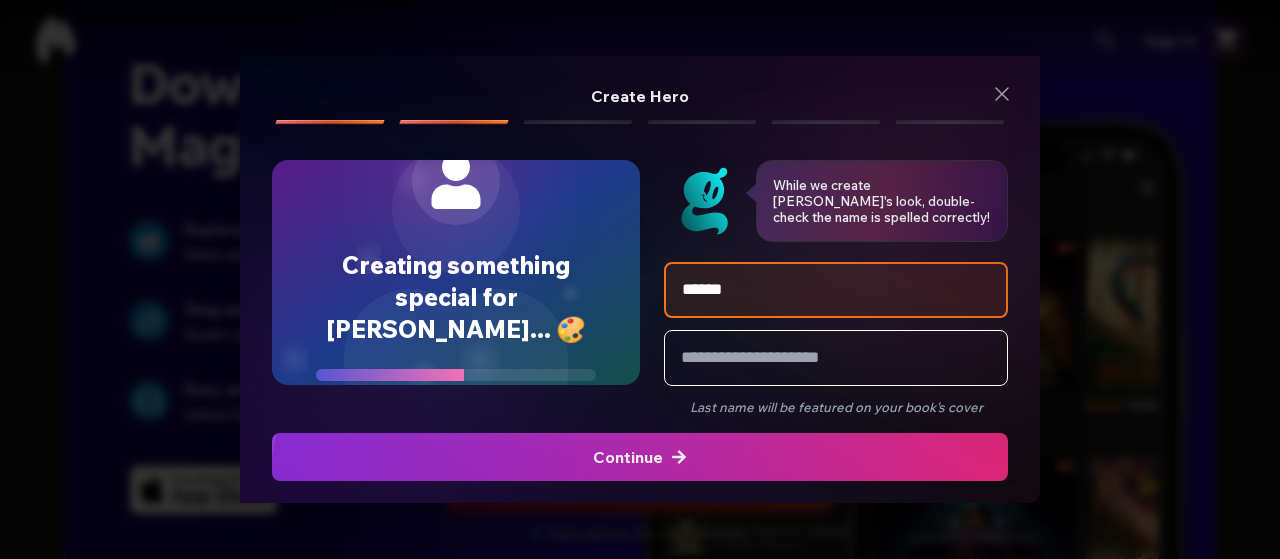 click on "Continue" at bounding box center (640, 457) 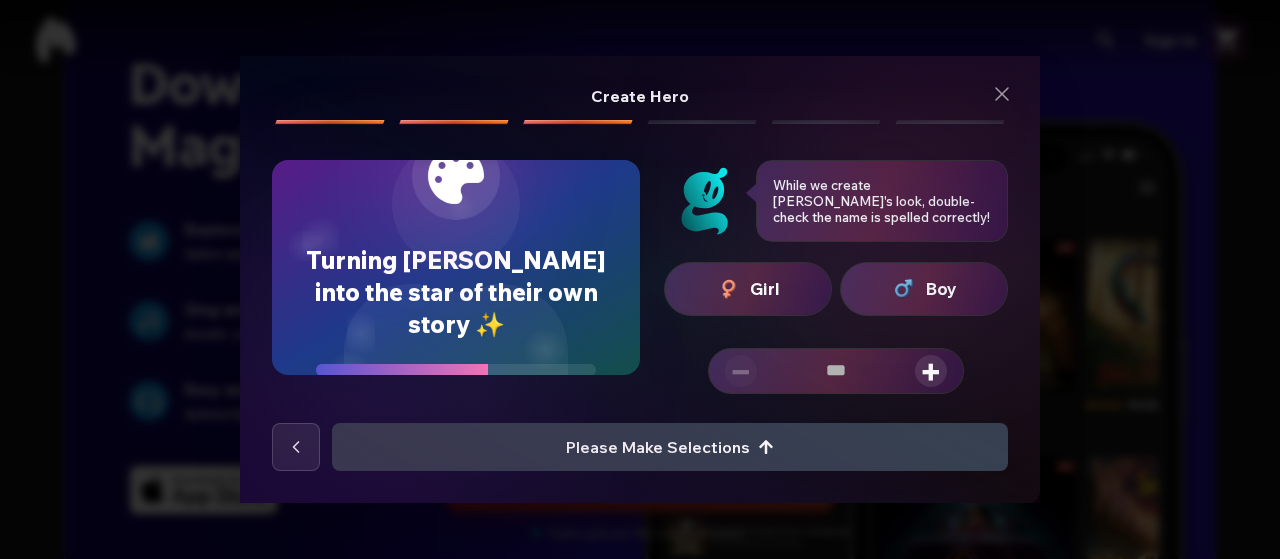 click on "Girl" at bounding box center (748, 289) 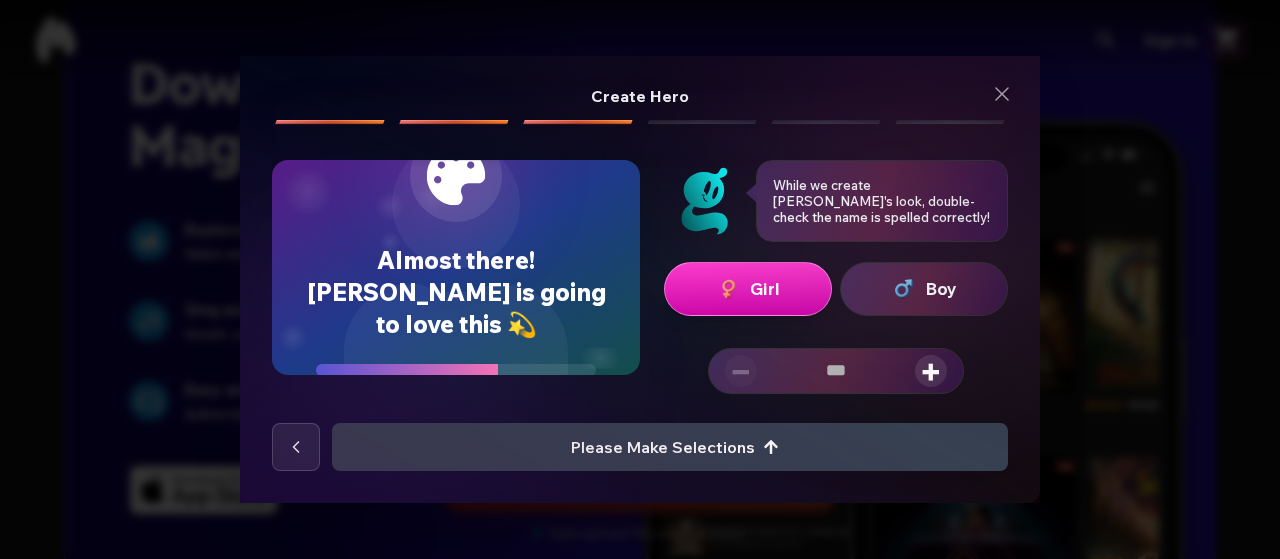 click on "+" at bounding box center (931, 371) 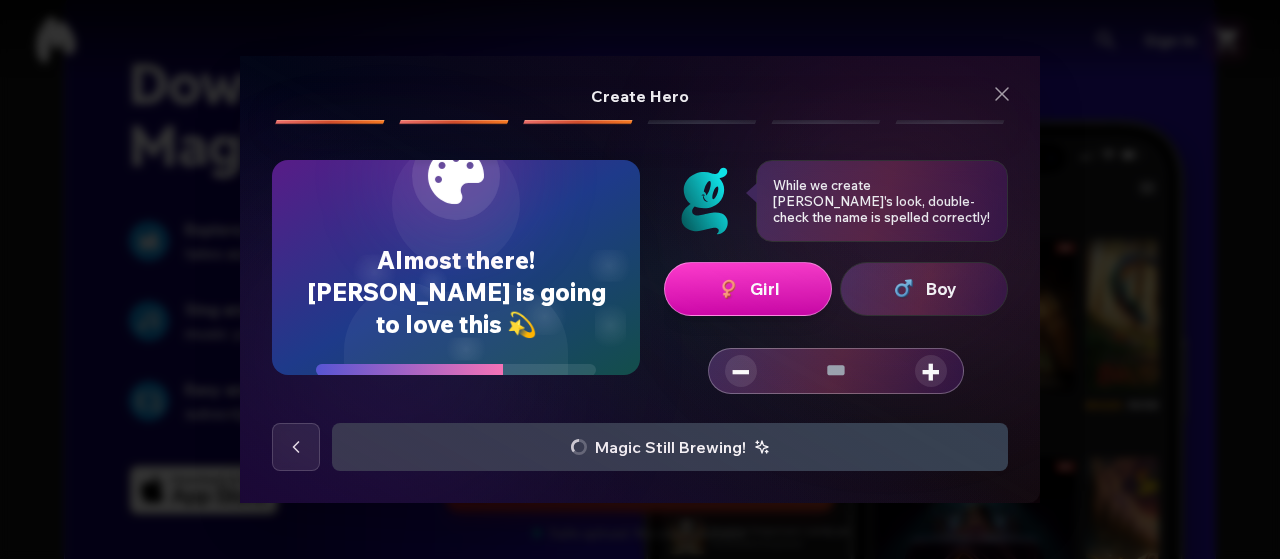 click on "+" at bounding box center (931, 371) 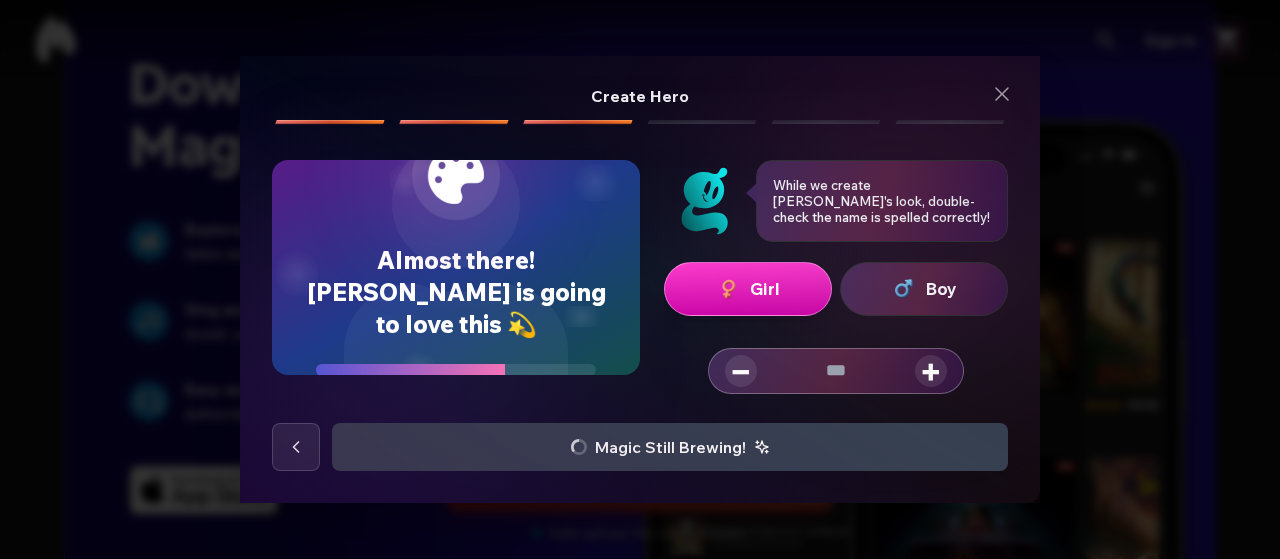 click on "+" at bounding box center (931, 371) 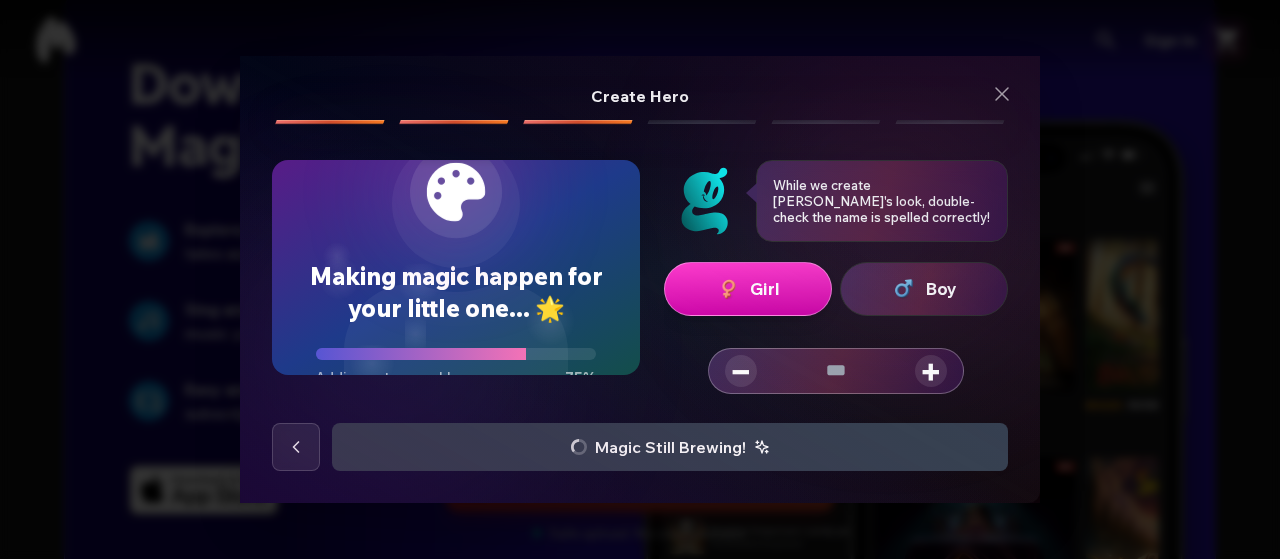 click on "+" at bounding box center [931, 371] 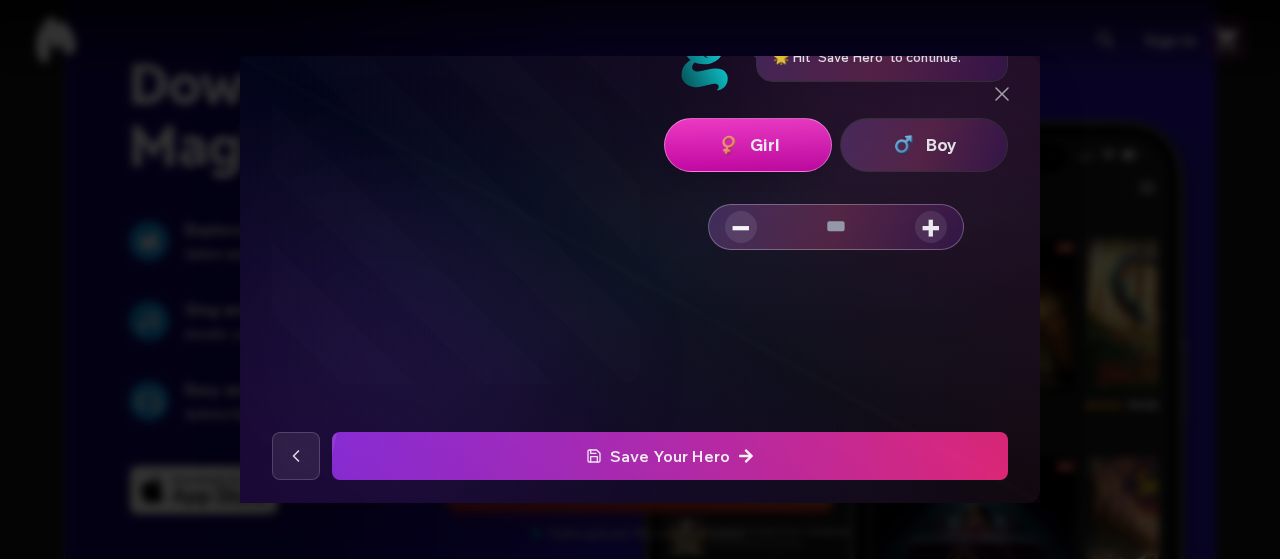 scroll, scrollTop: 152, scrollLeft: 0, axis: vertical 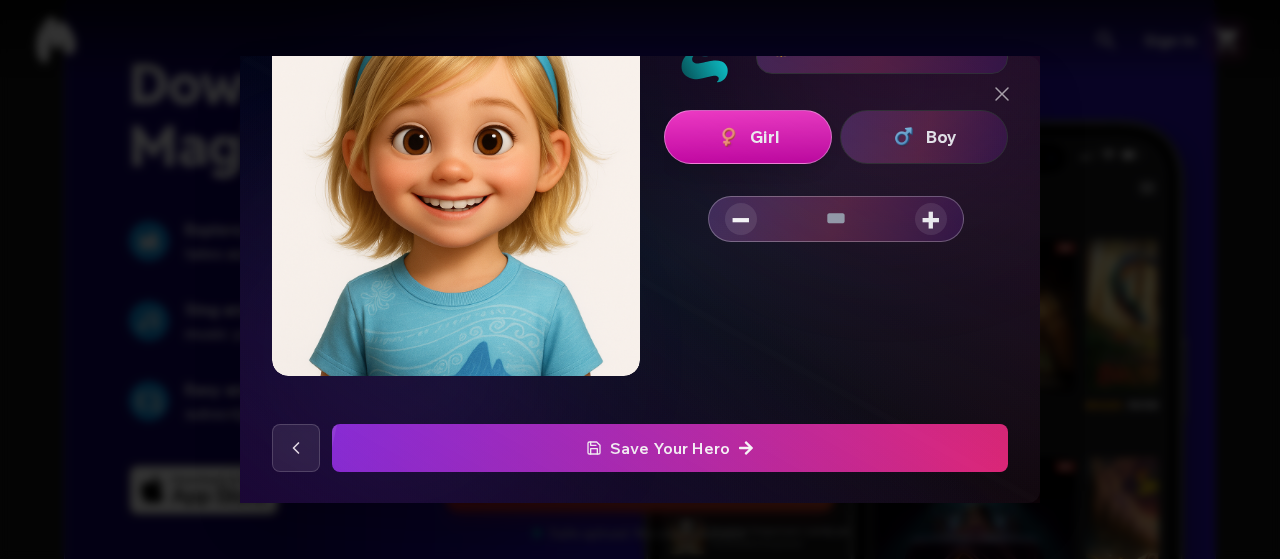 click on "Save Your Hero" at bounding box center [670, 448] 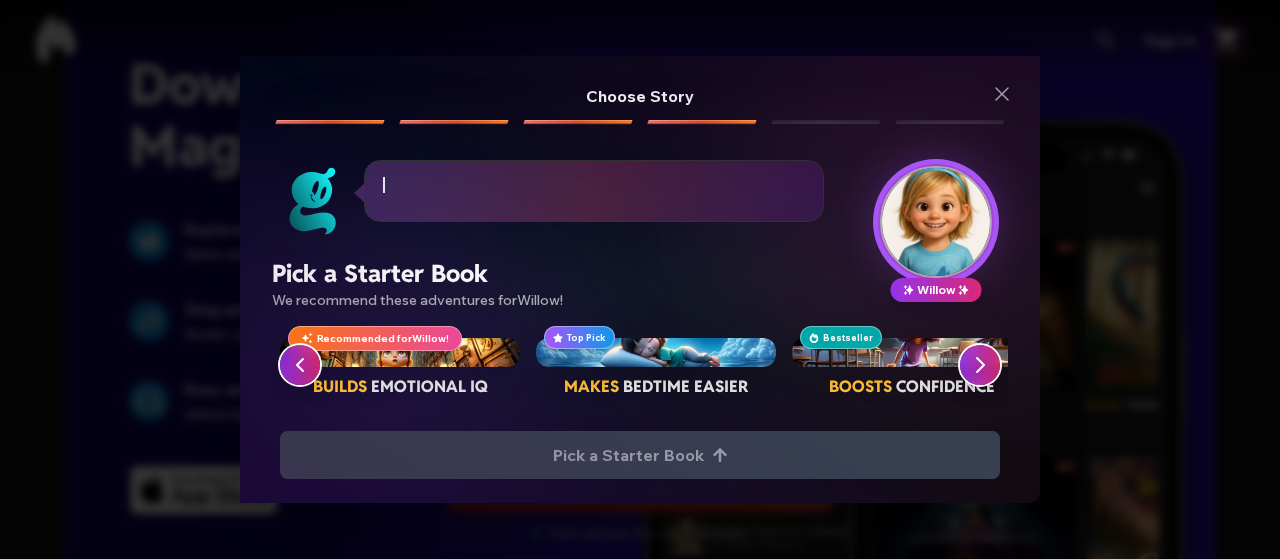 scroll, scrollTop: 0, scrollLeft: 0, axis: both 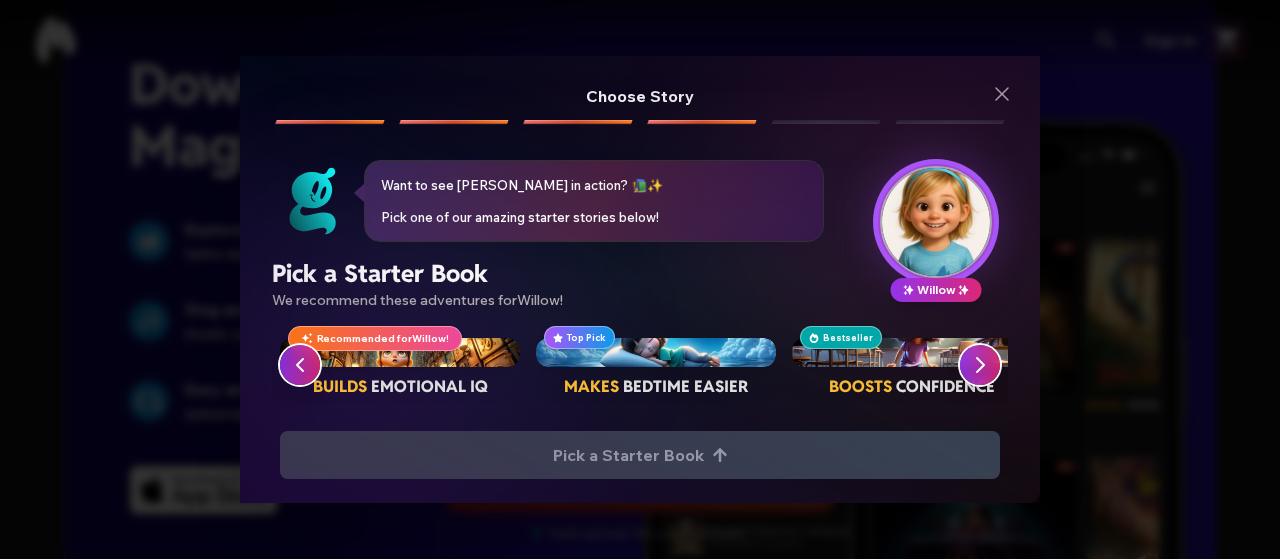 click 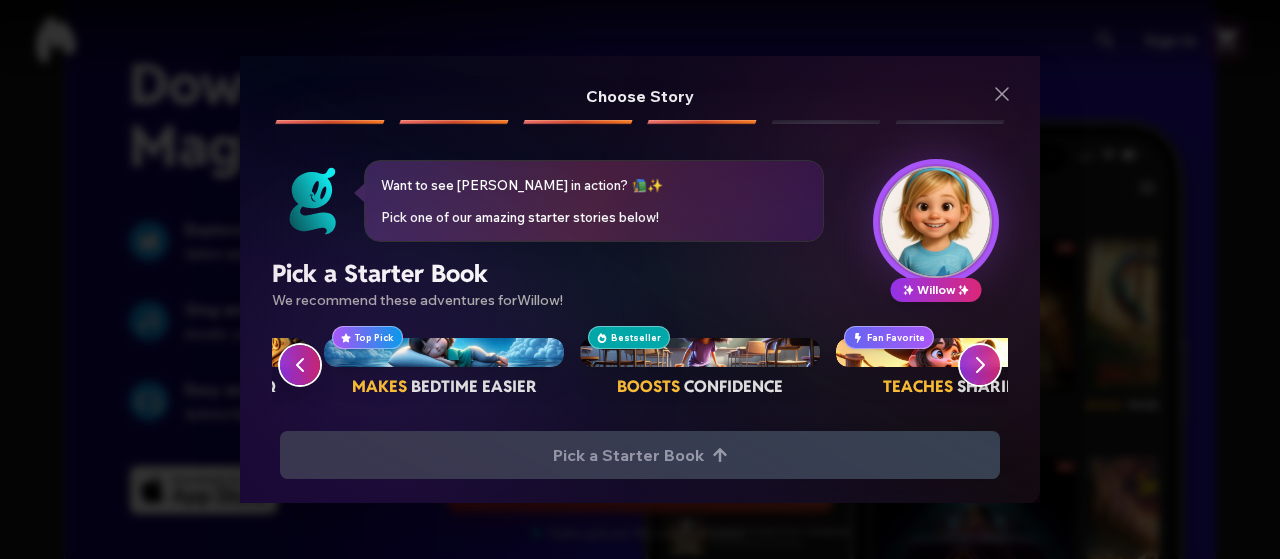 scroll, scrollTop: 0, scrollLeft: 256, axis: horizontal 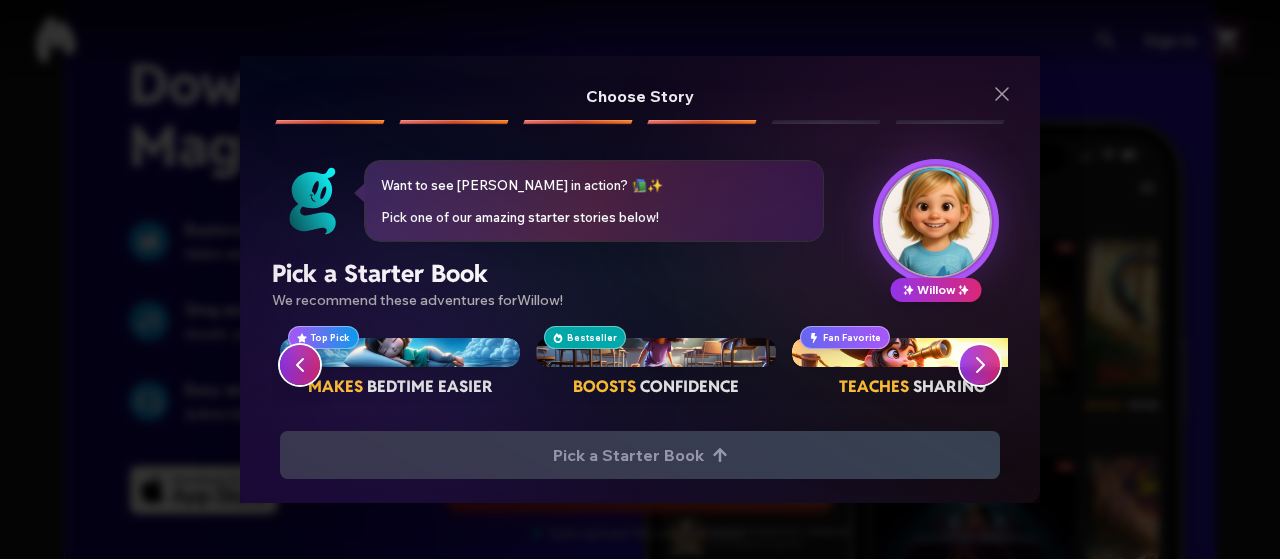click 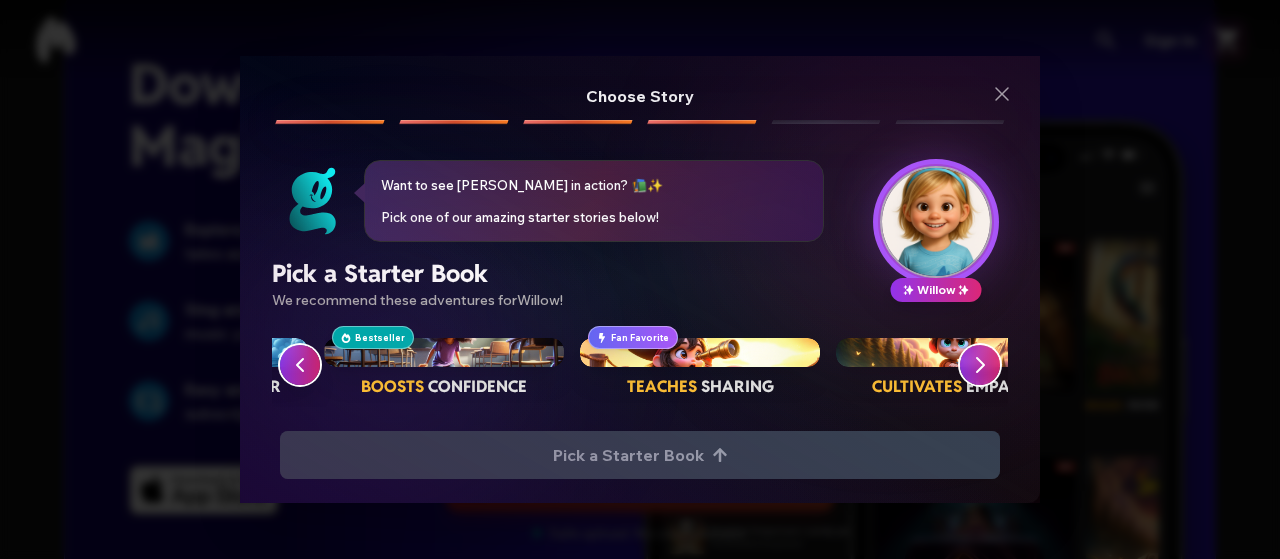 scroll, scrollTop: 0, scrollLeft: 512, axis: horizontal 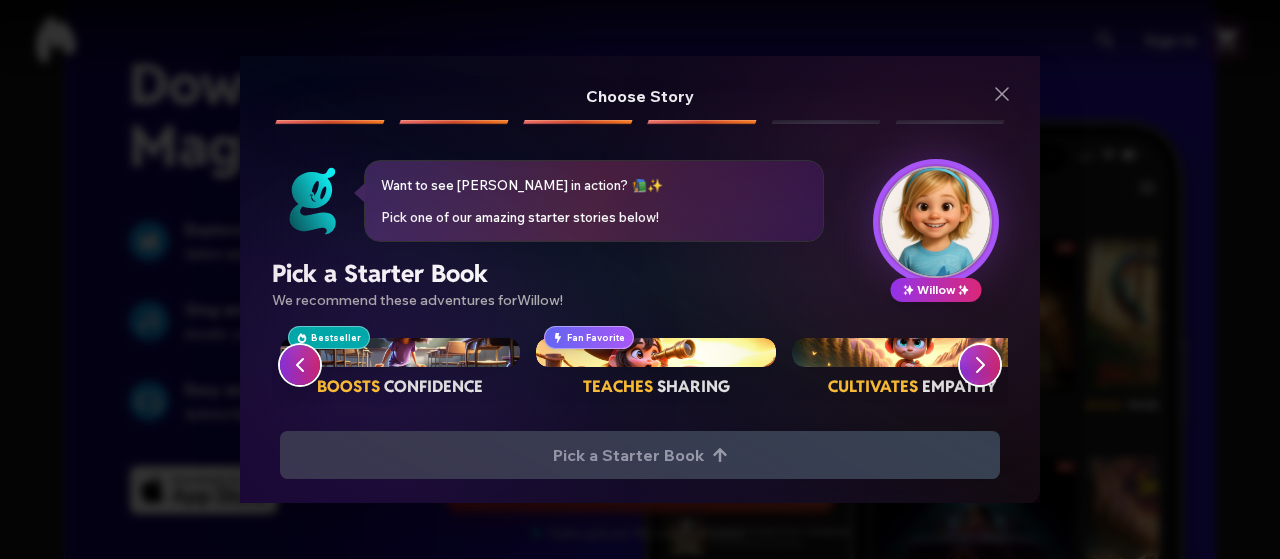 click 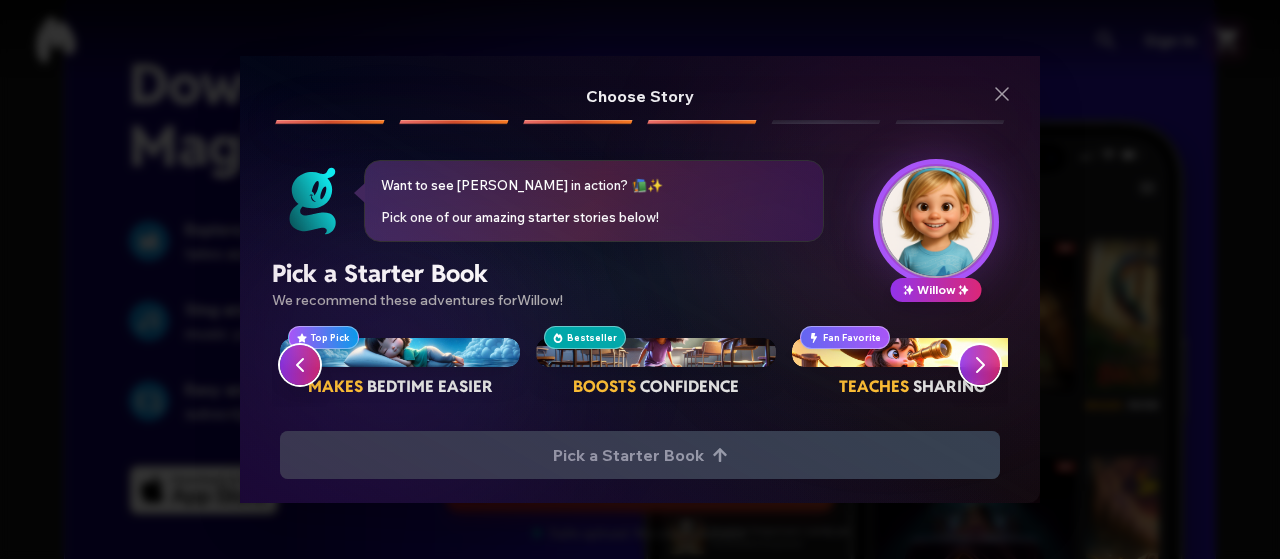 click 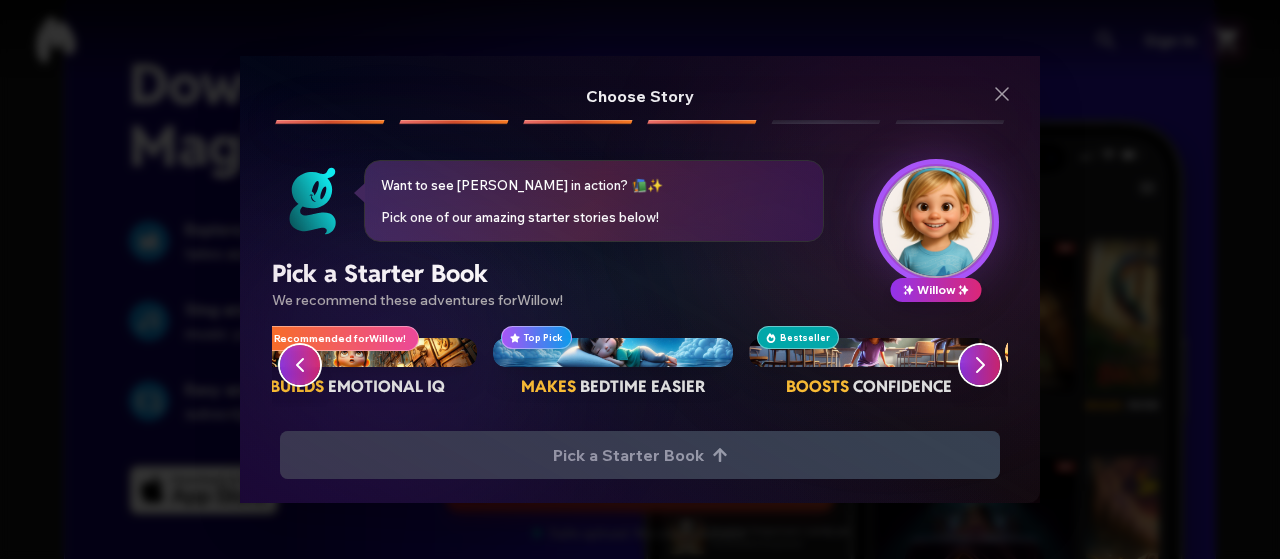 scroll, scrollTop: 0, scrollLeft: 0, axis: both 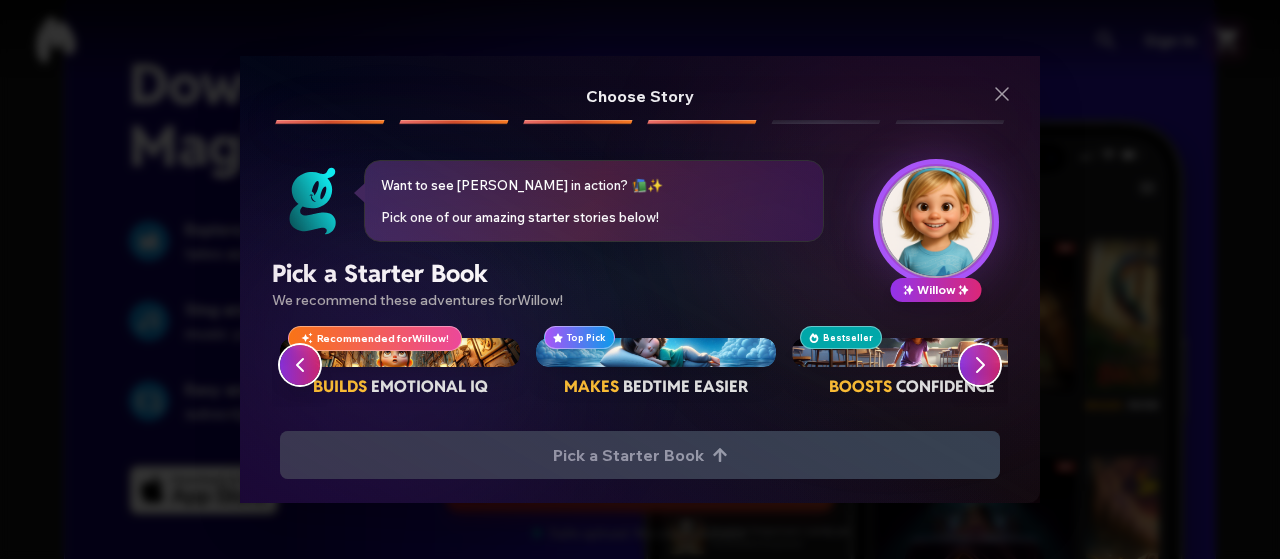 click at bounding box center (400, 352) 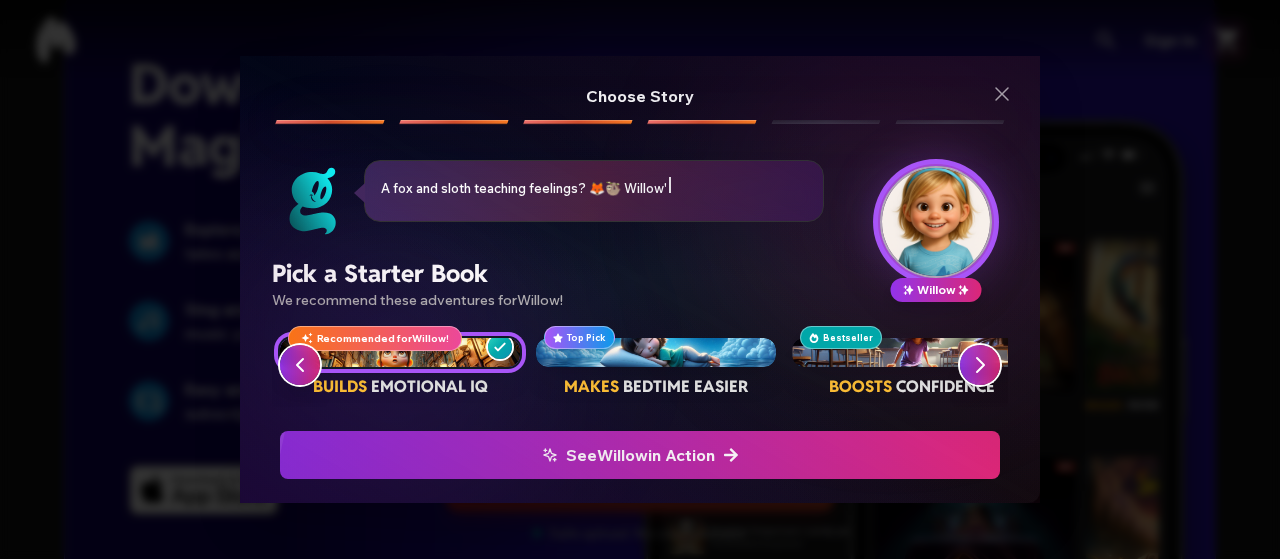 click on "See  Willow  in Action" at bounding box center [640, 455] 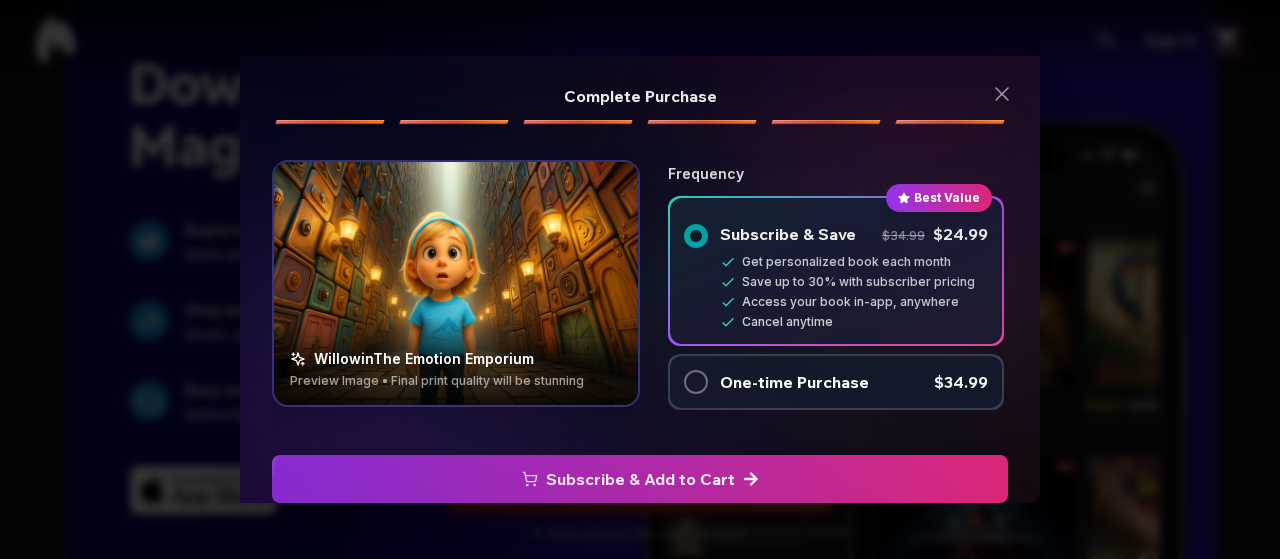 click at bounding box center [696, 382] 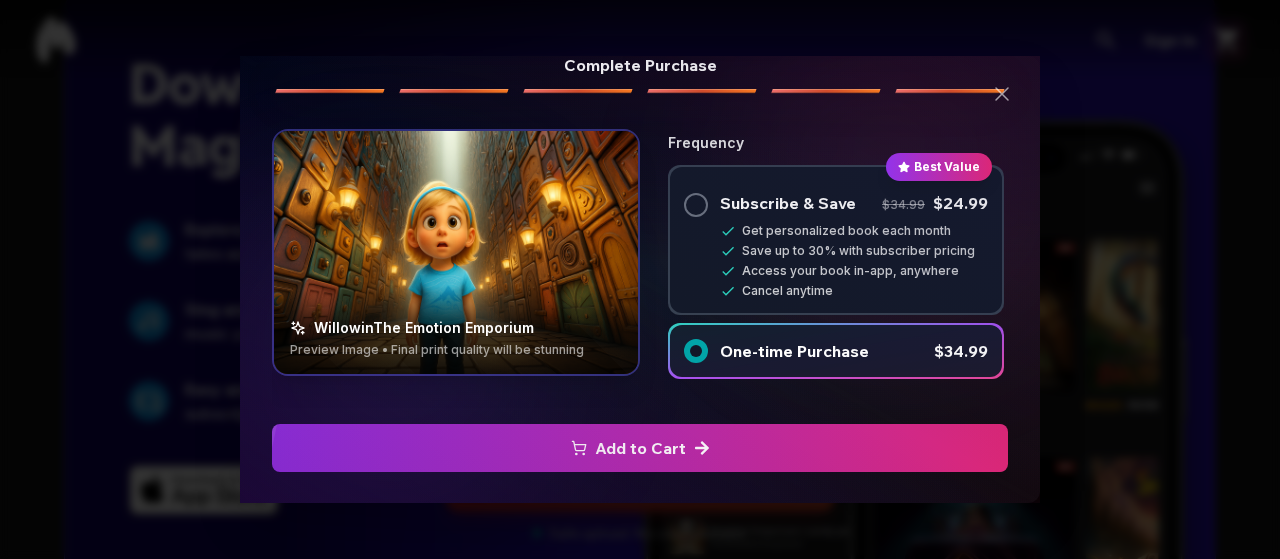scroll, scrollTop: 0, scrollLeft: 0, axis: both 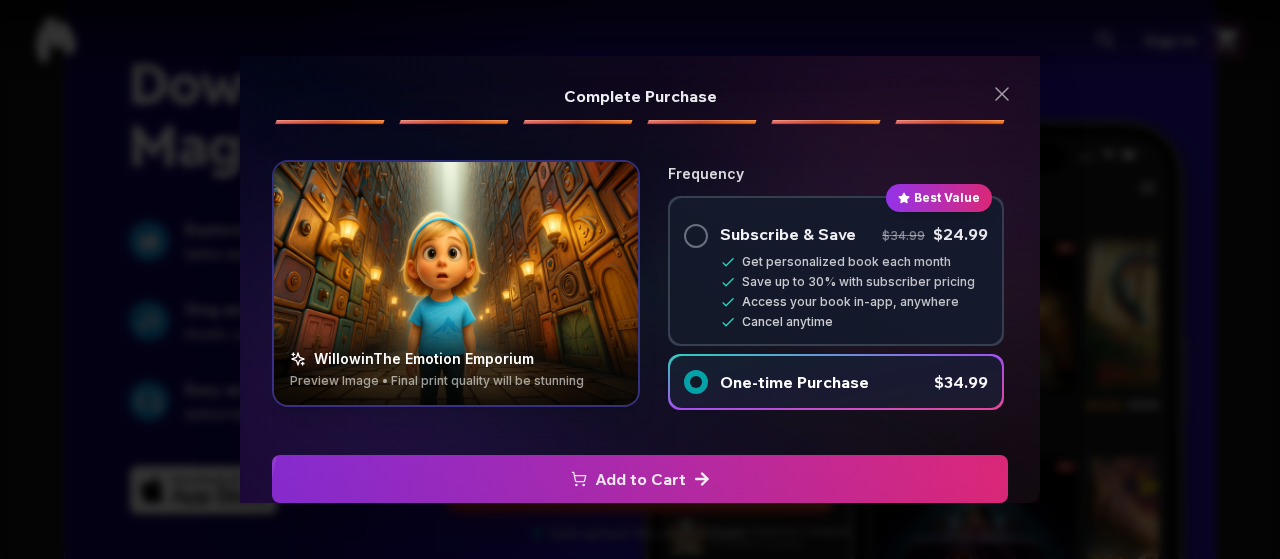 click at bounding box center (456, 283) 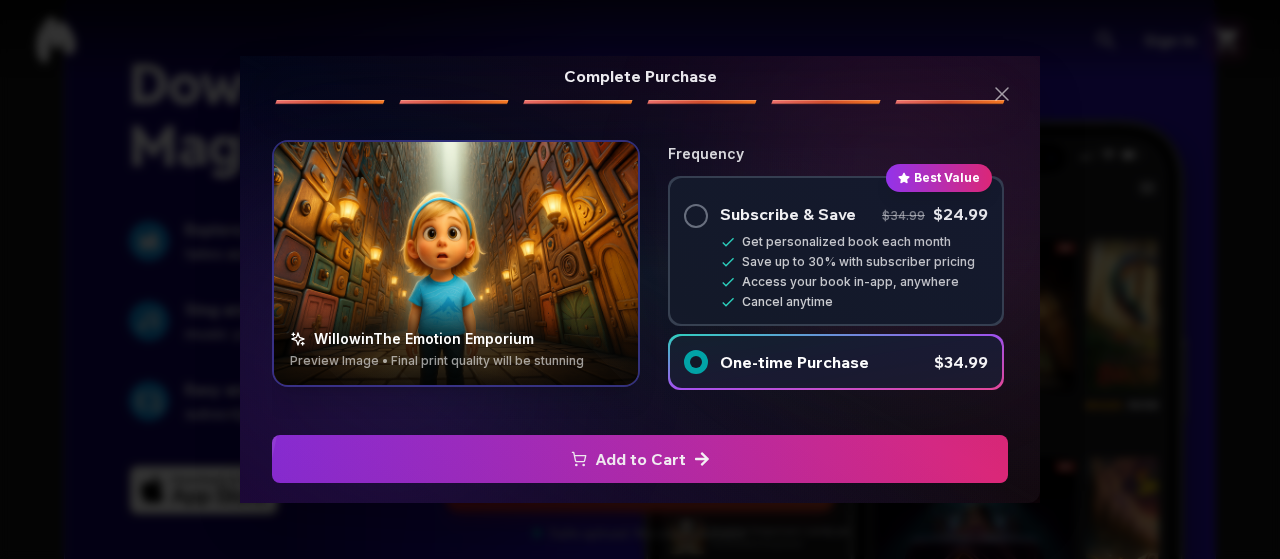 scroll, scrollTop: 31, scrollLeft: 0, axis: vertical 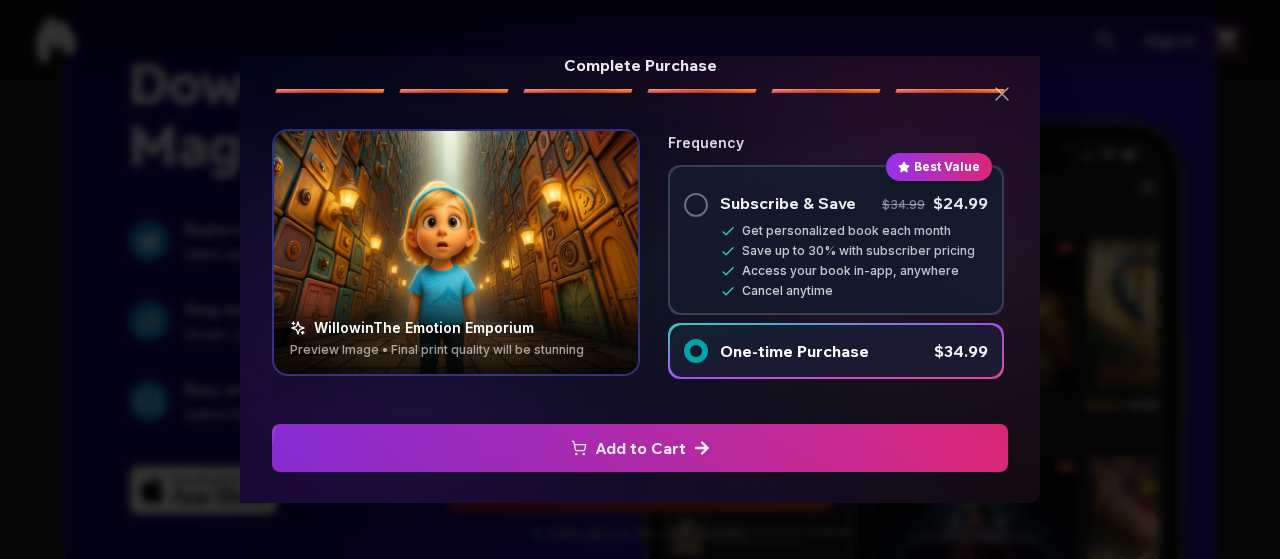 click on "Add to Cart" at bounding box center [640, 448] 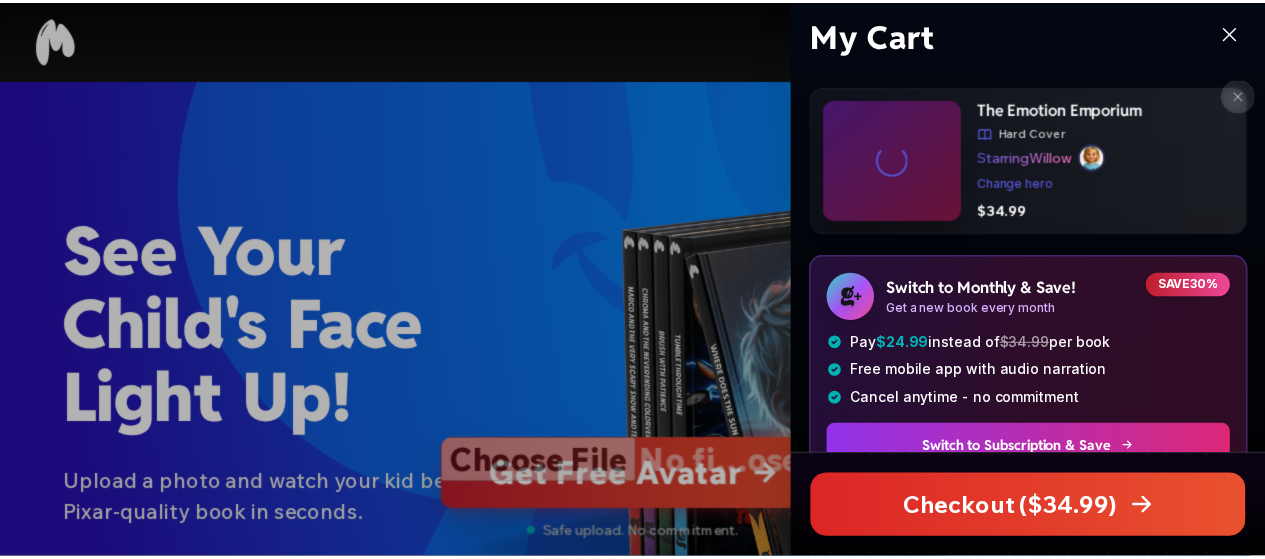 scroll, scrollTop: 4396, scrollLeft: 0, axis: vertical 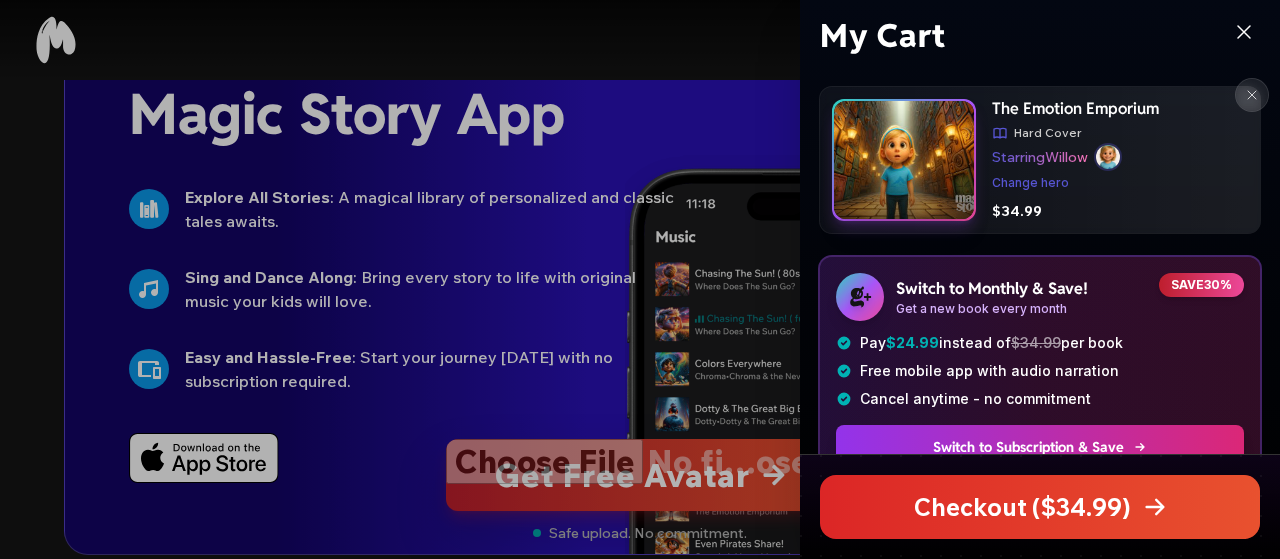 click at bounding box center (640, 279) 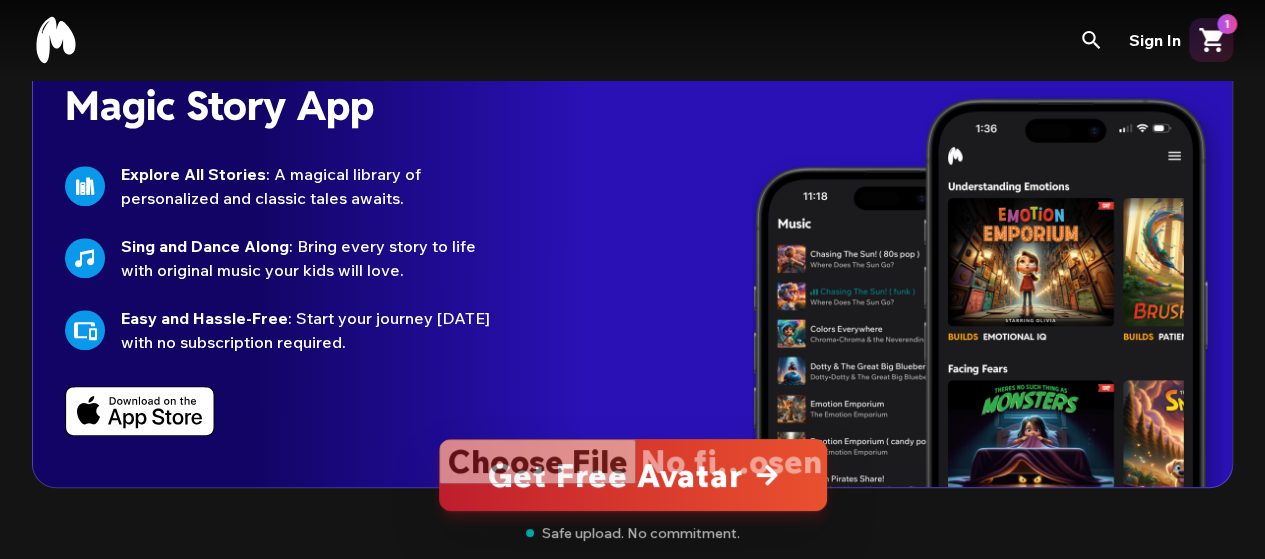 scroll, scrollTop: 4594, scrollLeft: 0, axis: vertical 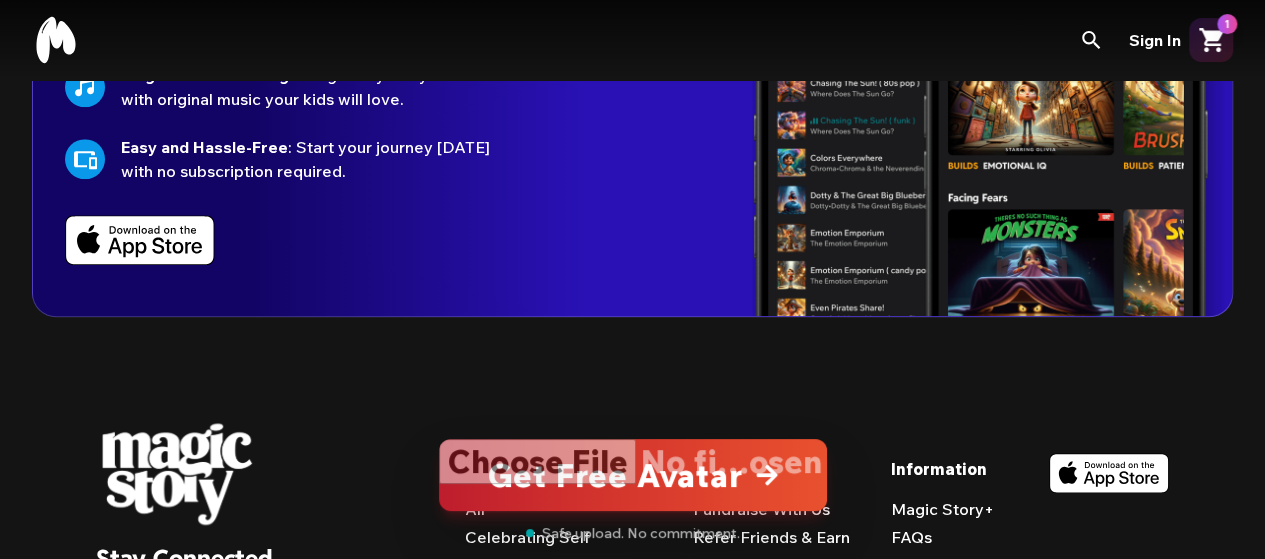 click on "Email" at bounding box center [256, 679] 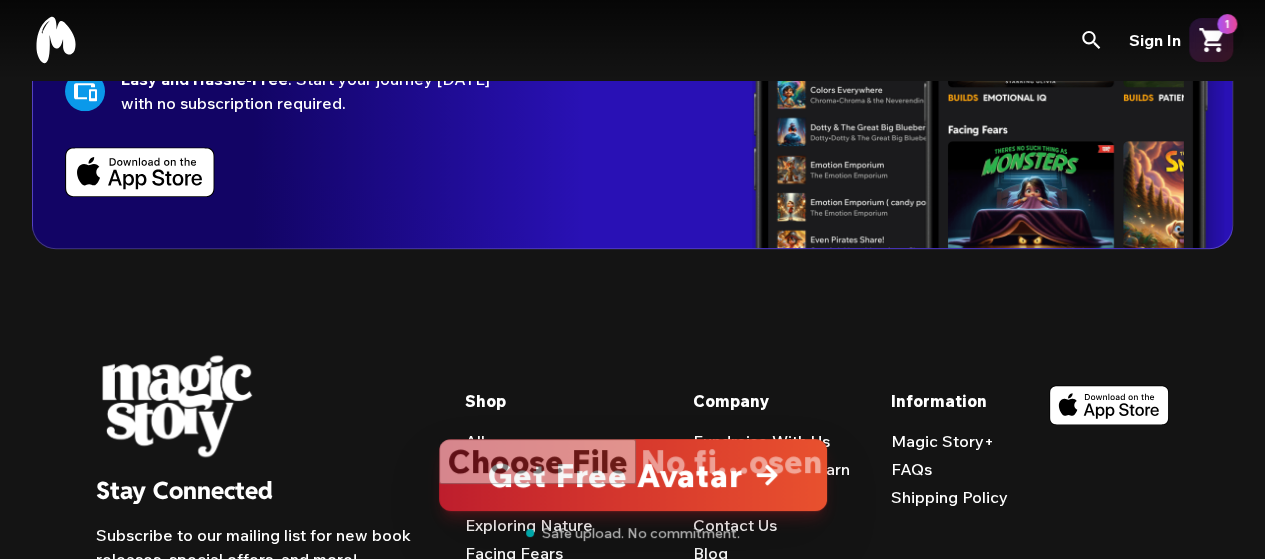 scroll, scrollTop: 4694, scrollLeft: 0, axis: vertical 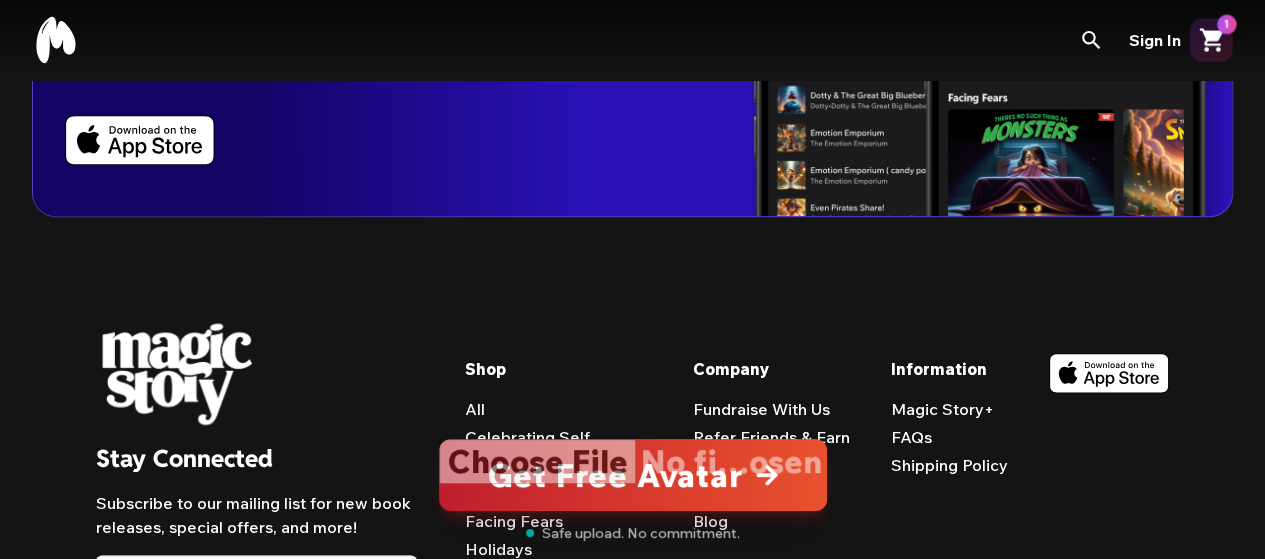 click 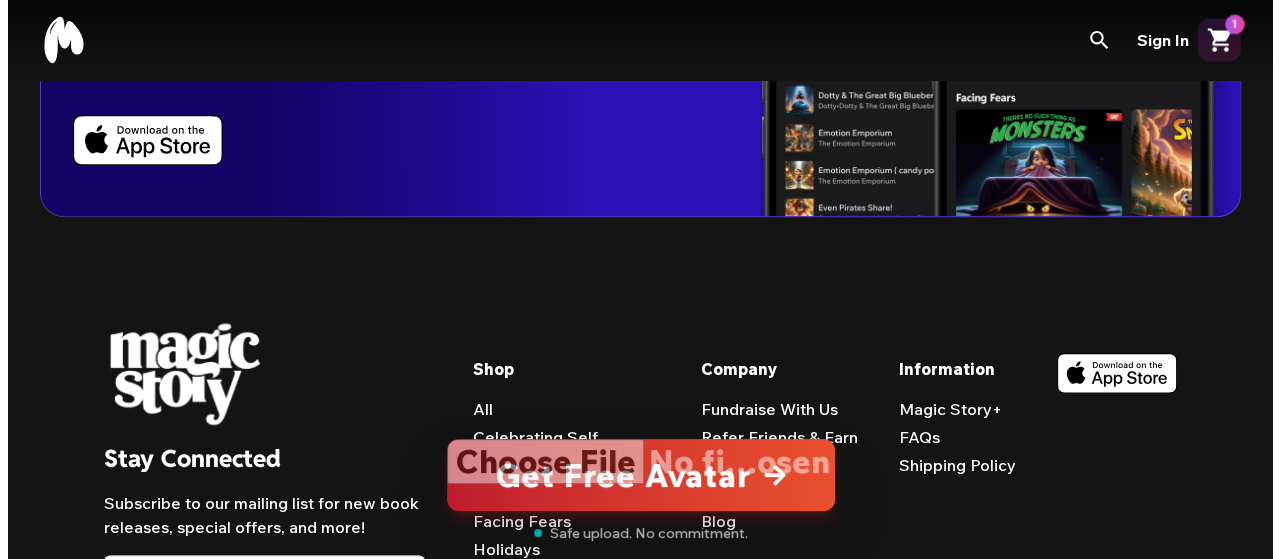 scroll, scrollTop: 4694, scrollLeft: 0, axis: vertical 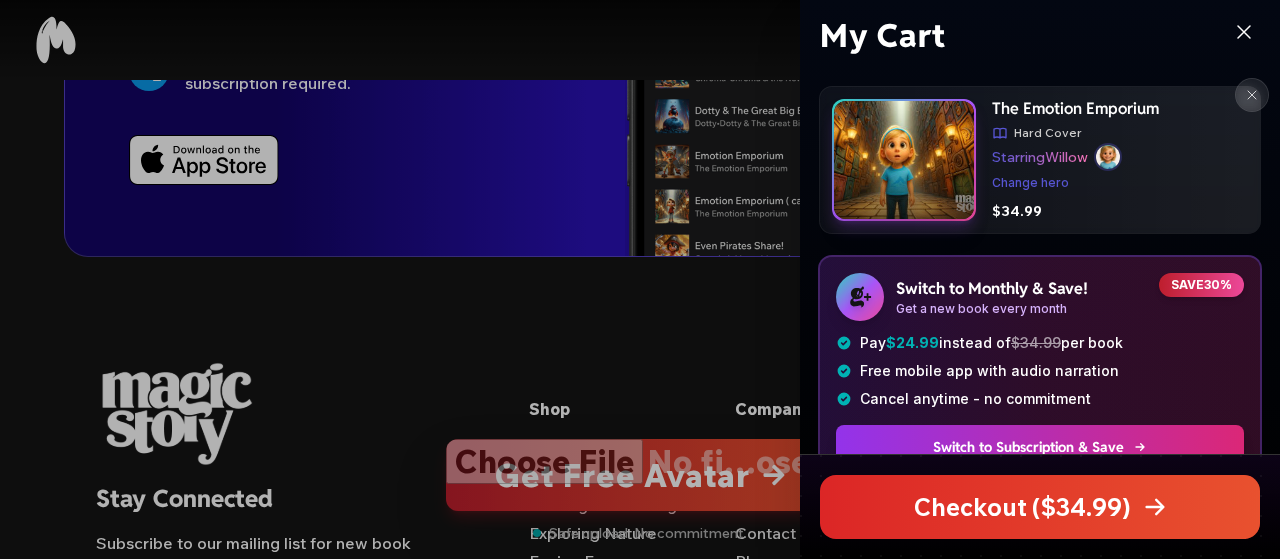 click on "Checkout ($ 34.99 )" at bounding box center (1040, 507) 